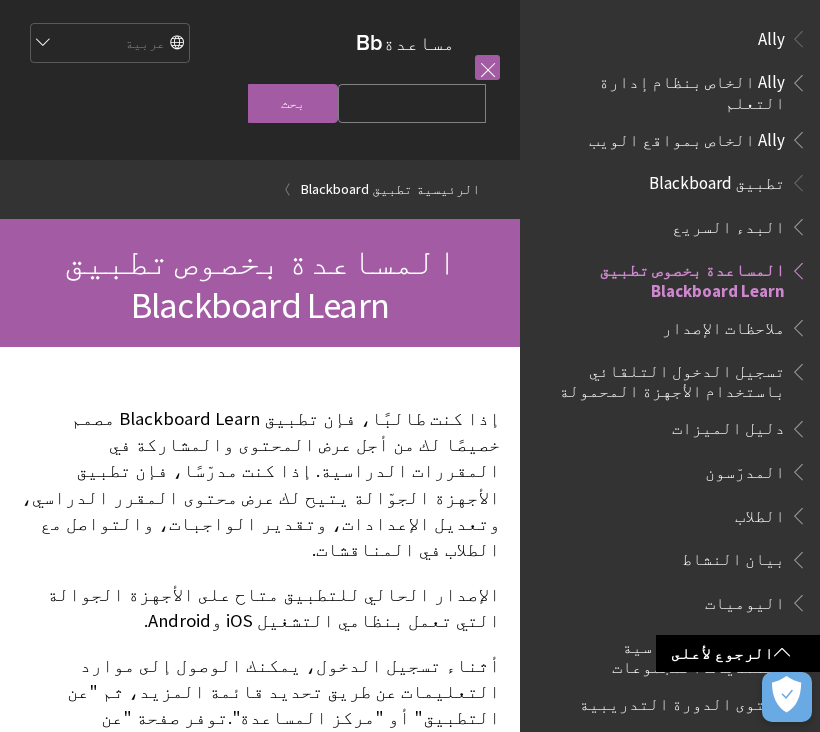 scroll, scrollTop: 312, scrollLeft: 0, axis: vertical 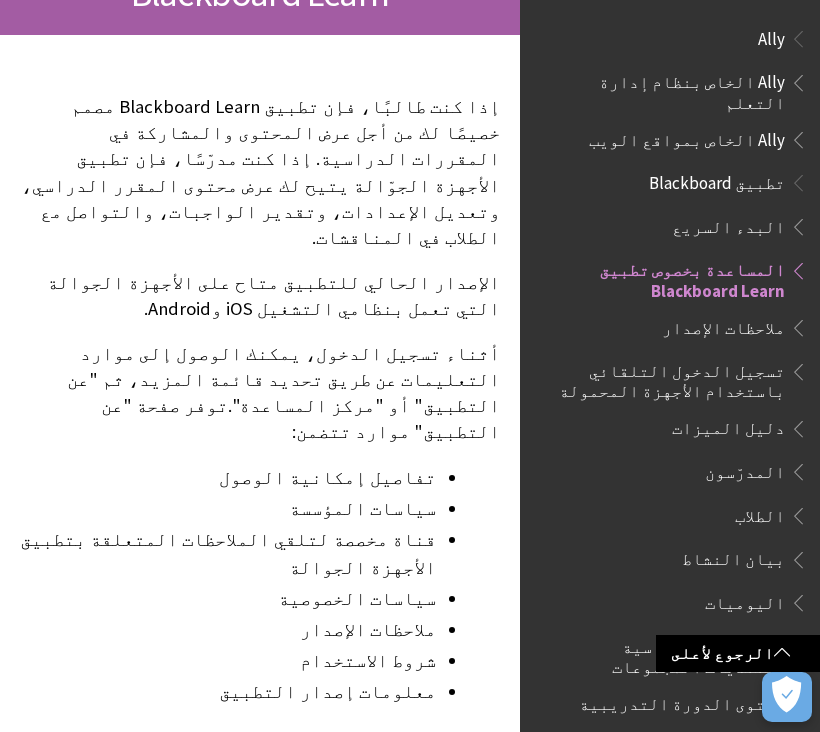 click on "تطبيق Blackboard" at bounding box center [717, 179] 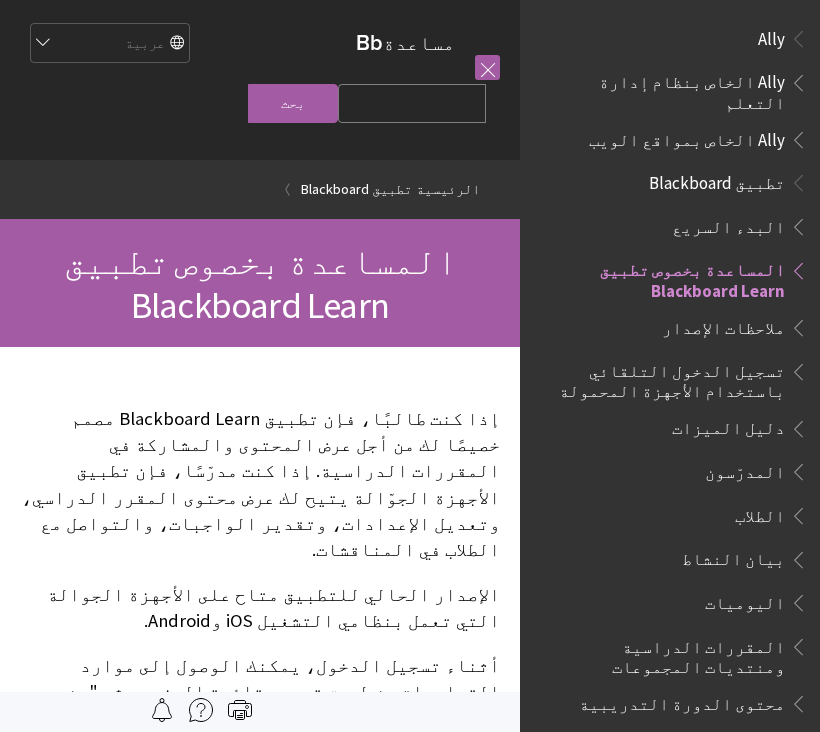 scroll, scrollTop: 0, scrollLeft: 0, axis: both 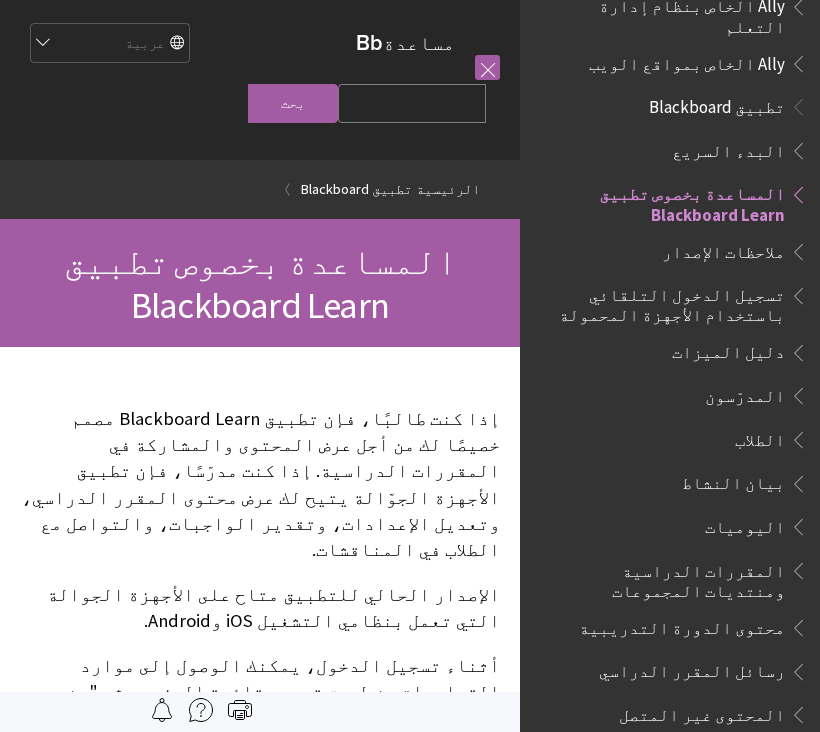 click on "تسجيل الدخول التلقائي باستخدام الأجهزة المحمولة" at bounding box center [664, 302] 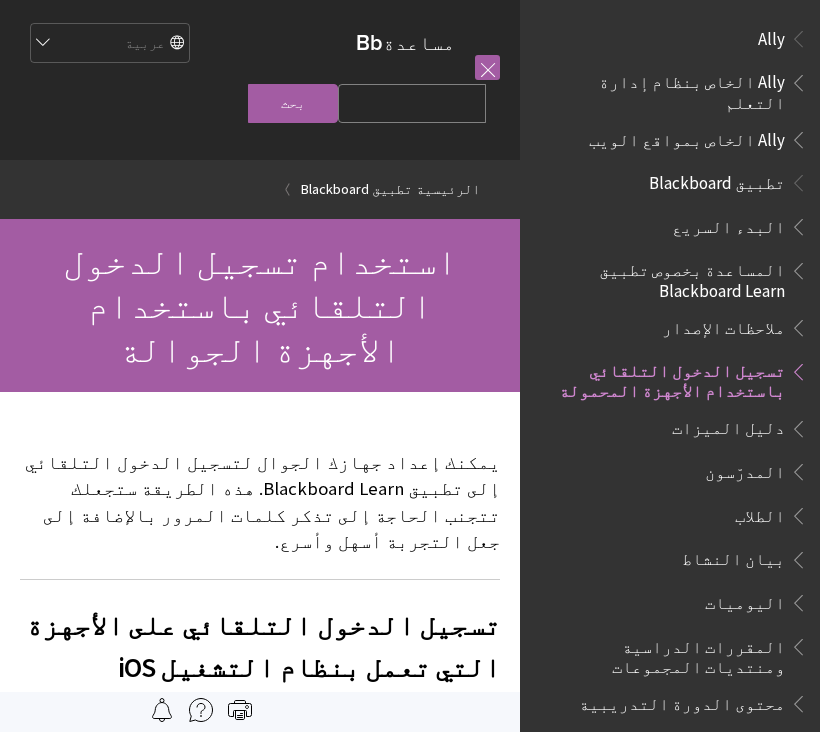 scroll, scrollTop: 0, scrollLeft: 0, axis: both 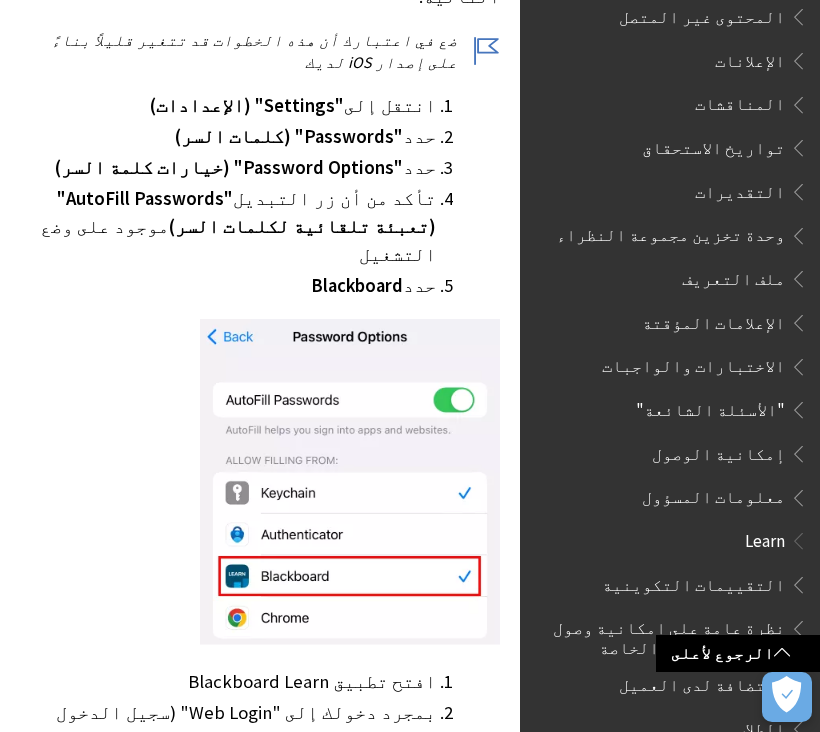 click on "الرجوع لأعلى" at bounding box center (738, 653) 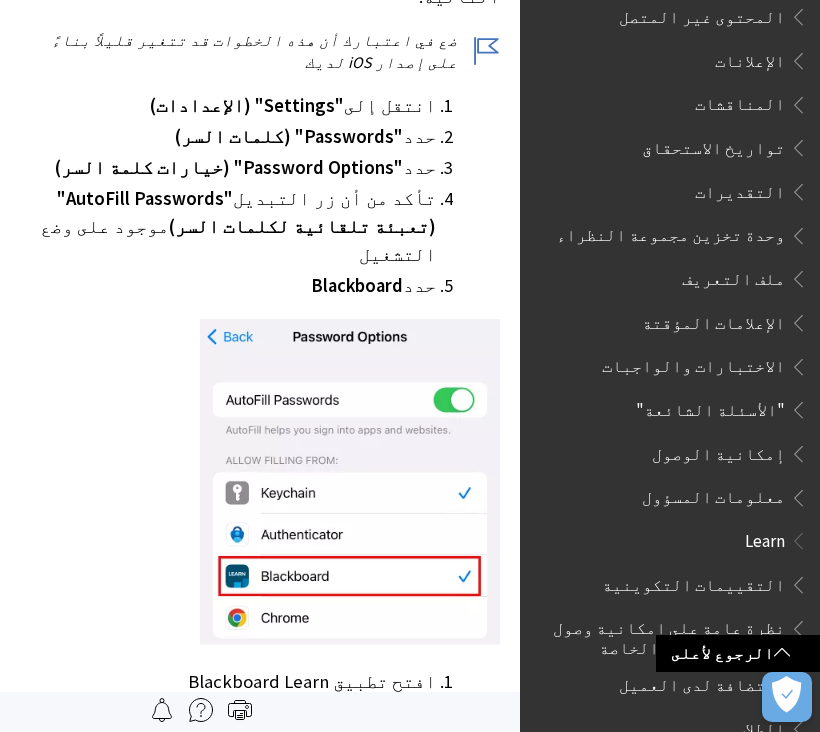 scroll, scrollTop: 866, scrollLeft: 0, axis: vertical 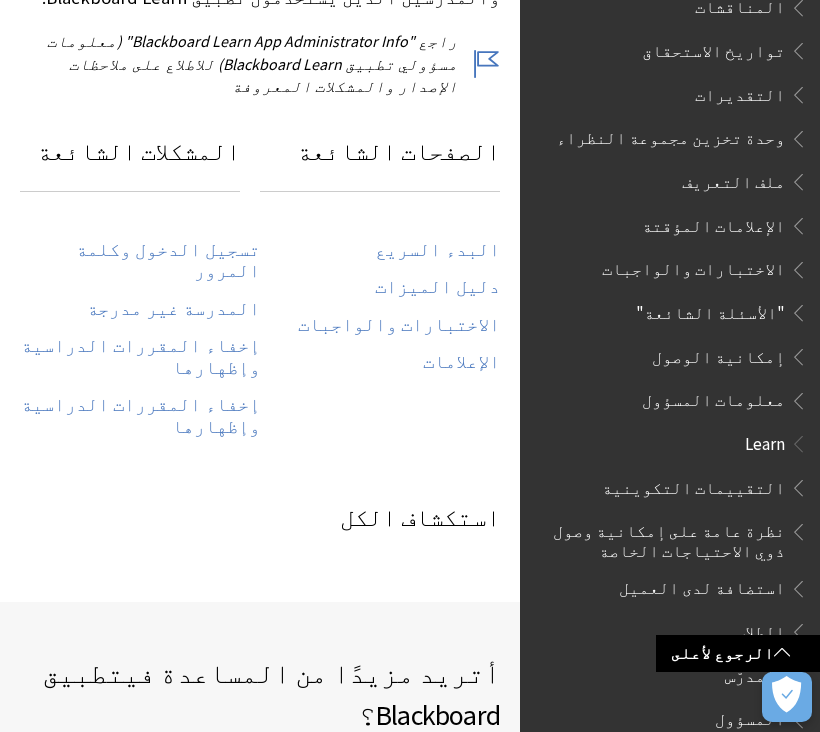 click on "معلومات المسؤول" at bounding box center (713, 397) 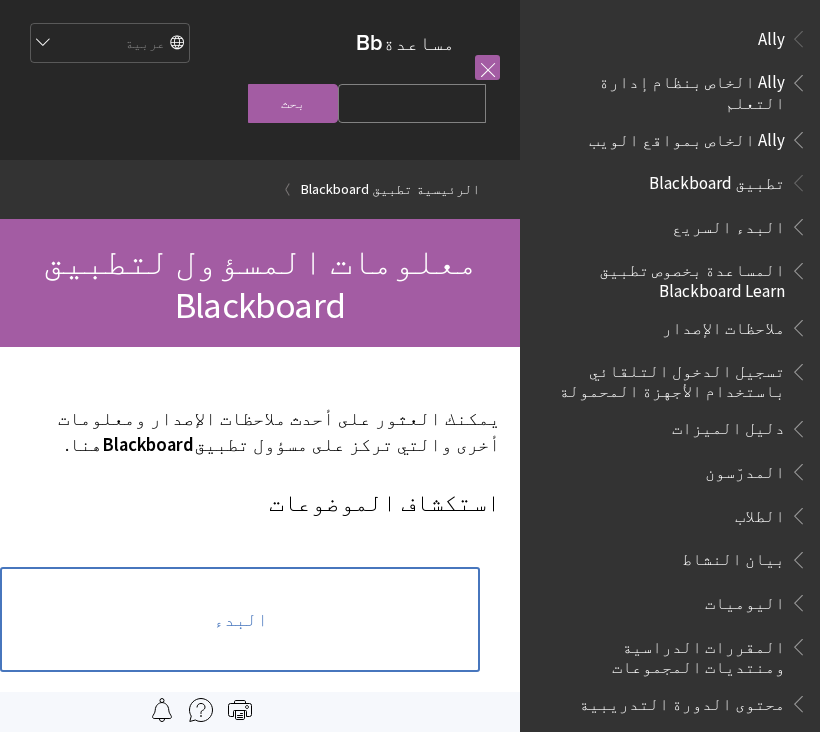 scroll, scrollTop: 0, scrollLeft: 0, axis: both 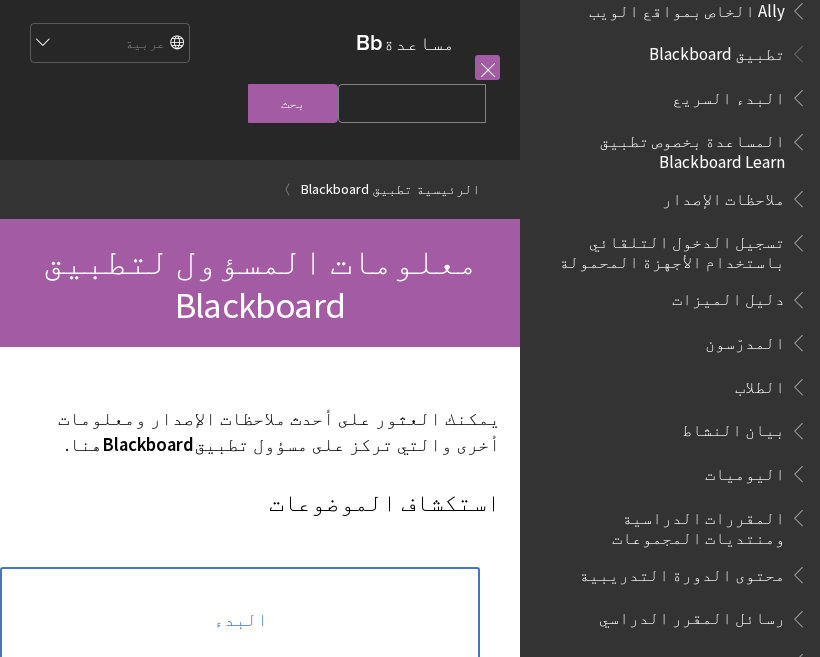 click on "تسجيل الدخول التلقائي باستخدام الأجهزة المحمولة" at bounding box center (664, 249) 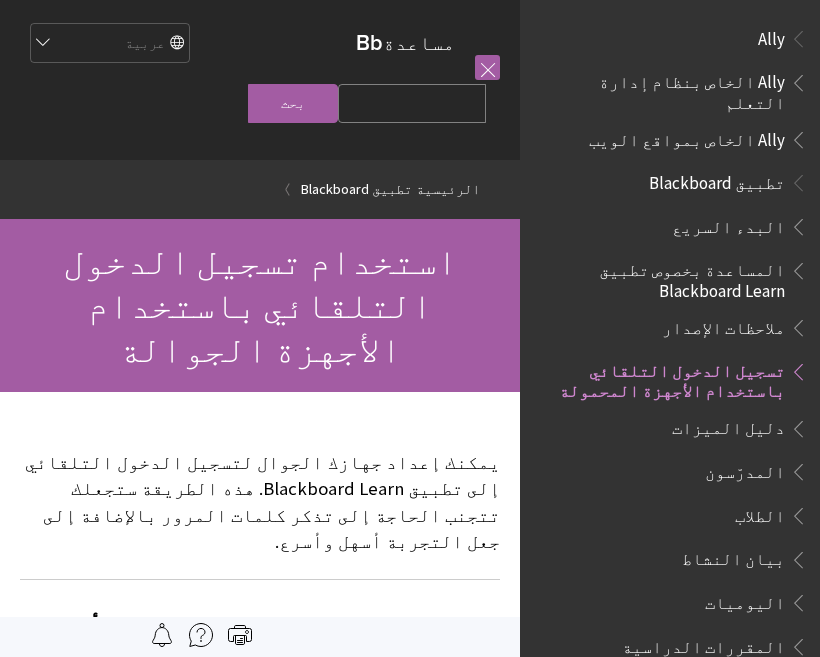 scroll, scrollTop: 0, scrollLeft: 0, axis: both 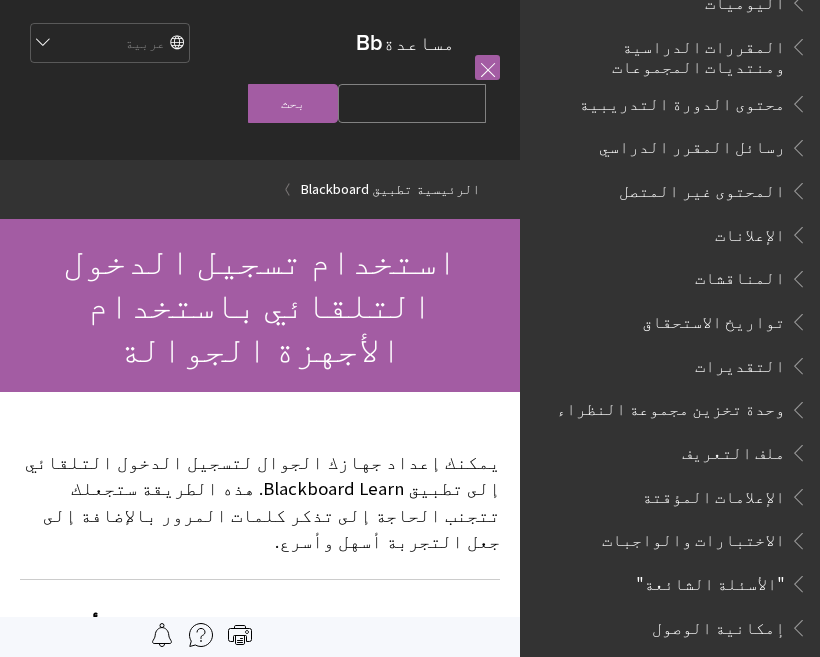 click on "المحتوى غير المتصل" at bounding box center [702, 187] 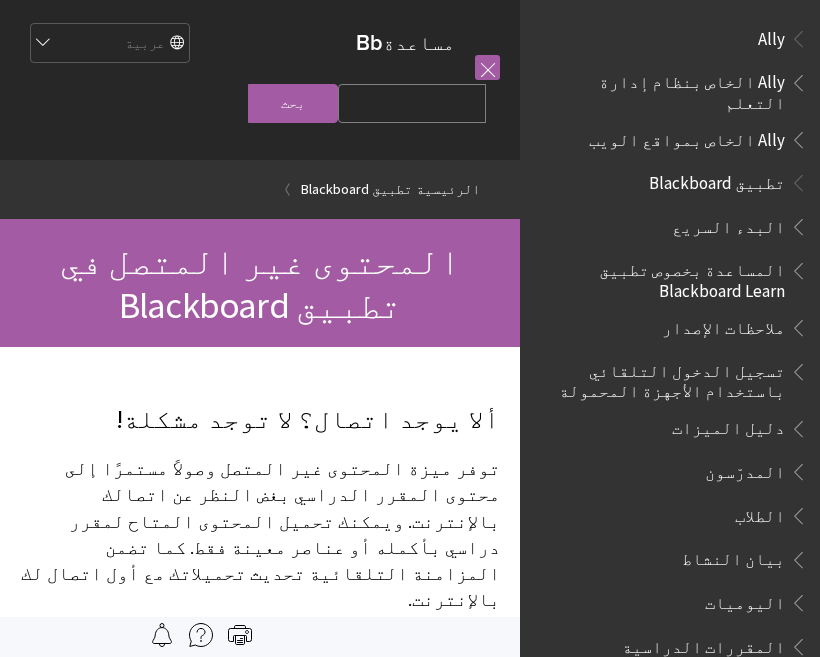 scroll, scrollTop: 0, scrollLeft: 0, axis: both 